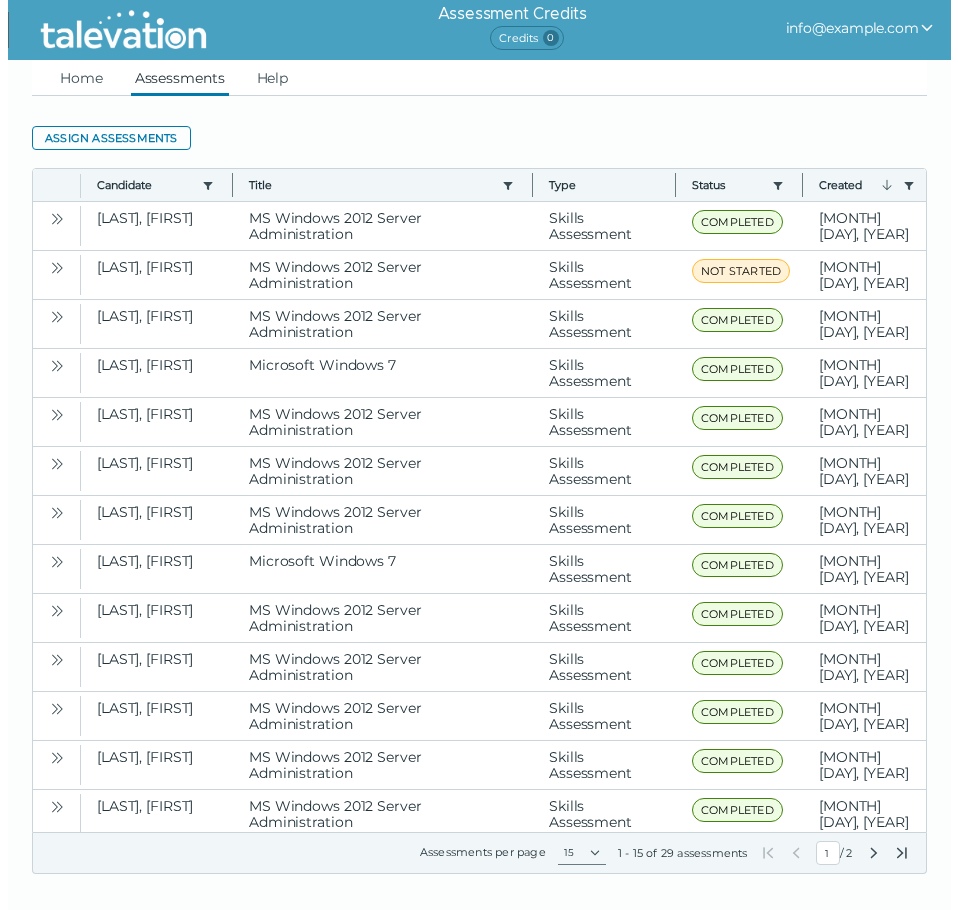 scroll, scrollTop: 0, scrollLeft: 0, axis: both 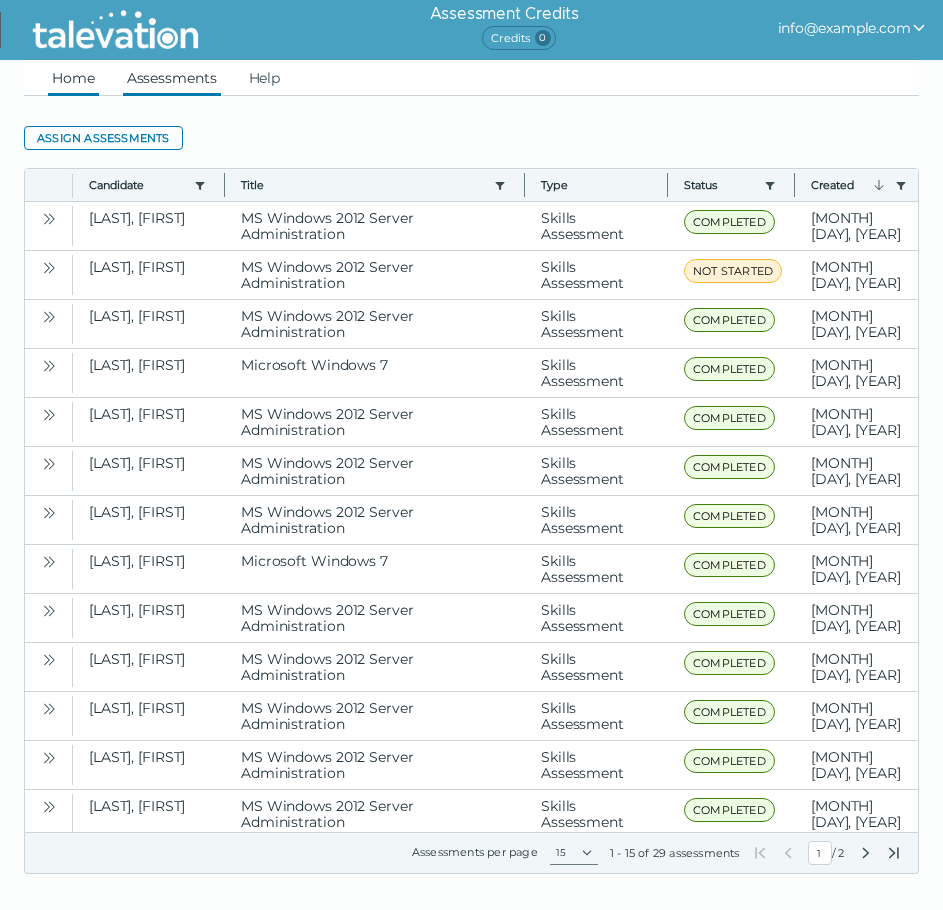 click on "Home" at bounding box center [73, 78] 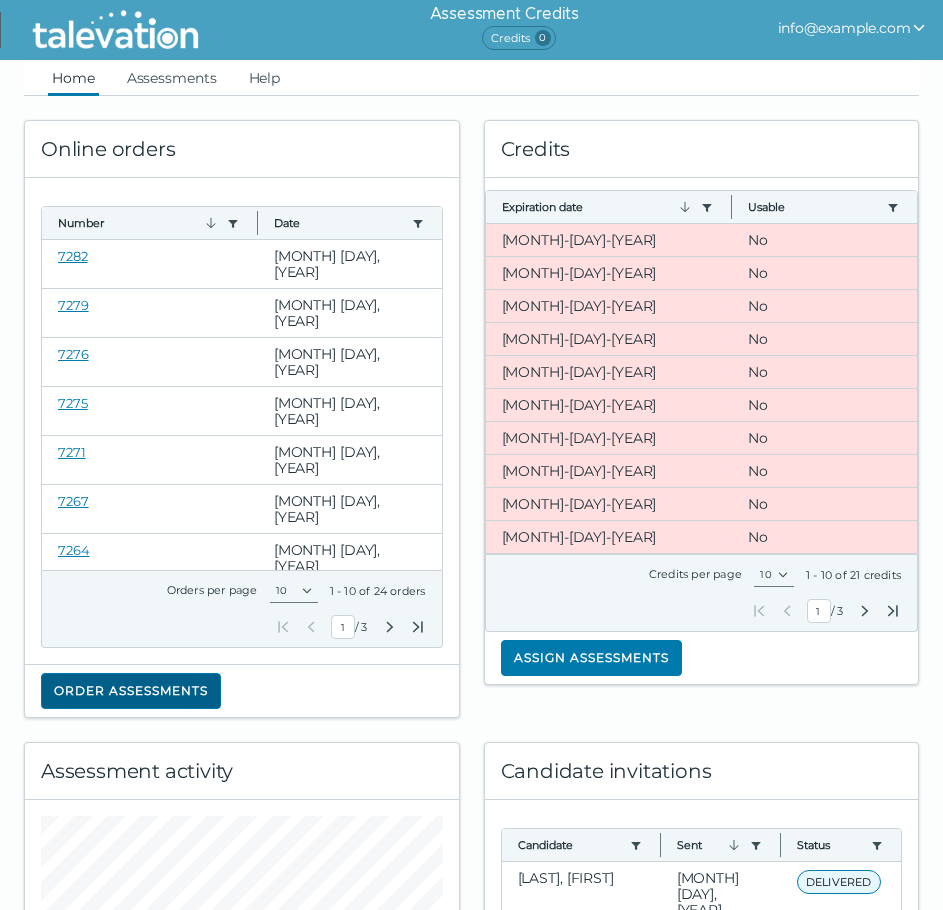 click on "Order assessments" 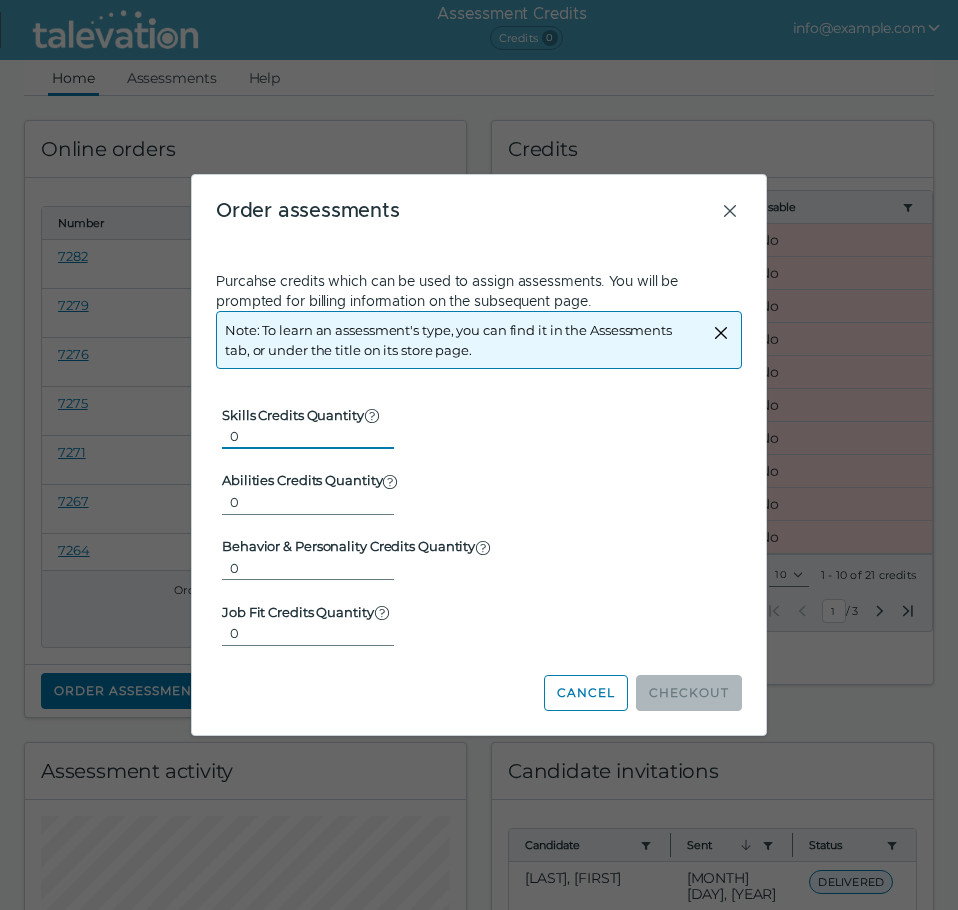drag, startPoint x: 265, startPoint y: 437, endPoint x: 174, endPoint y: 445, distance: 91.350975 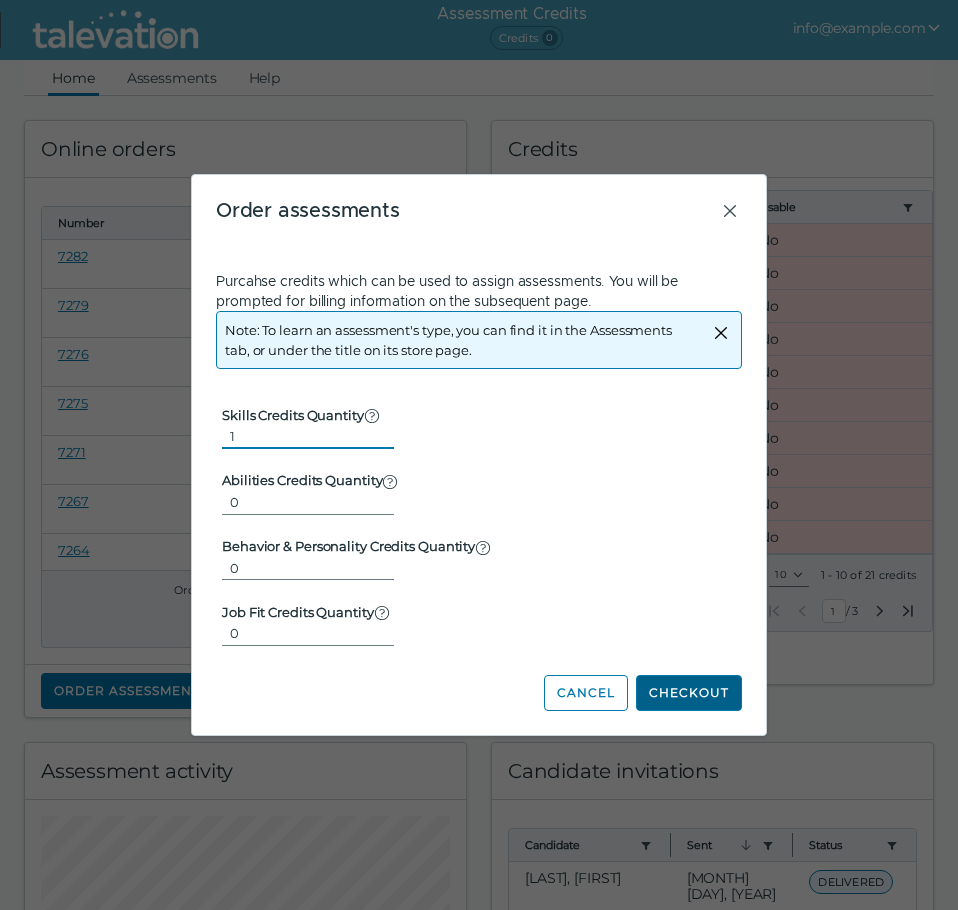 type on "1" 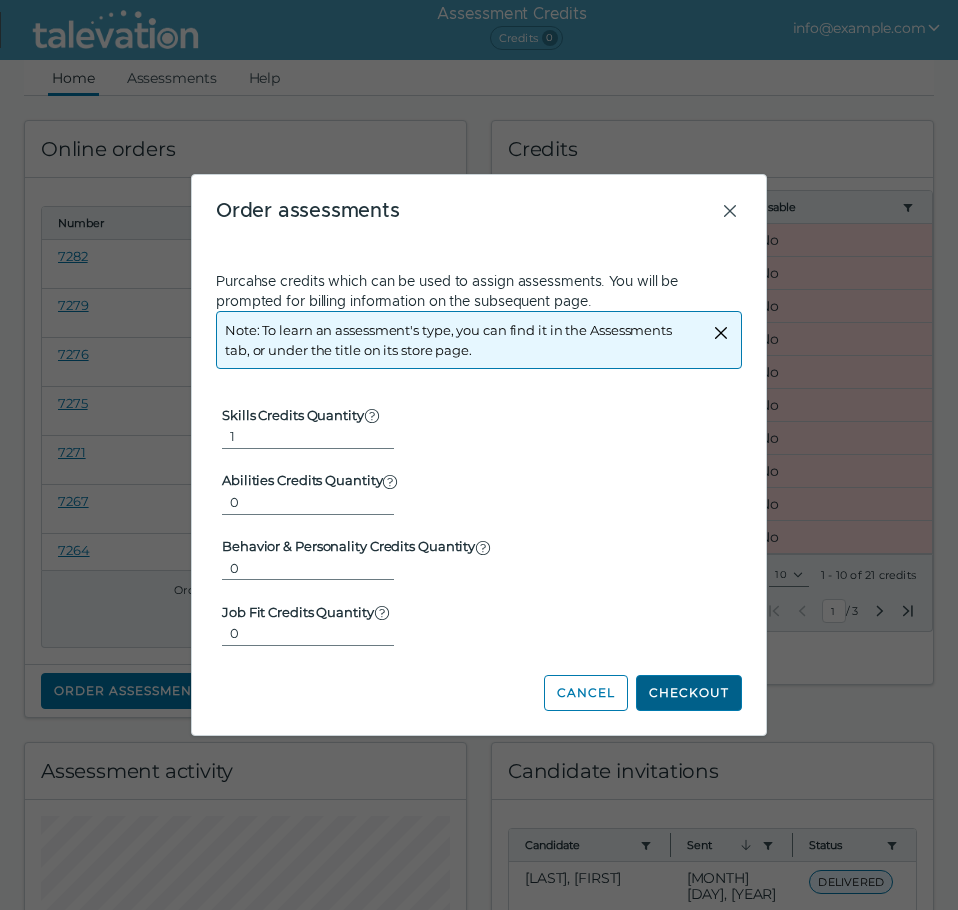 type 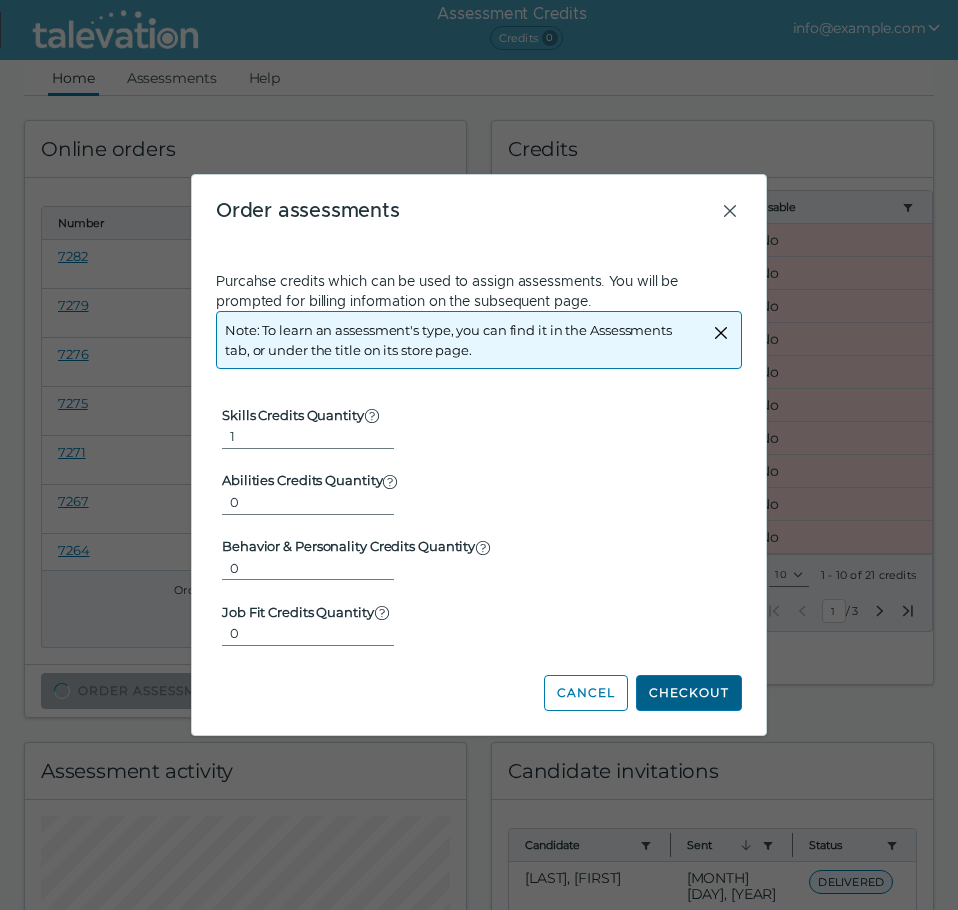 click on "Checkout" 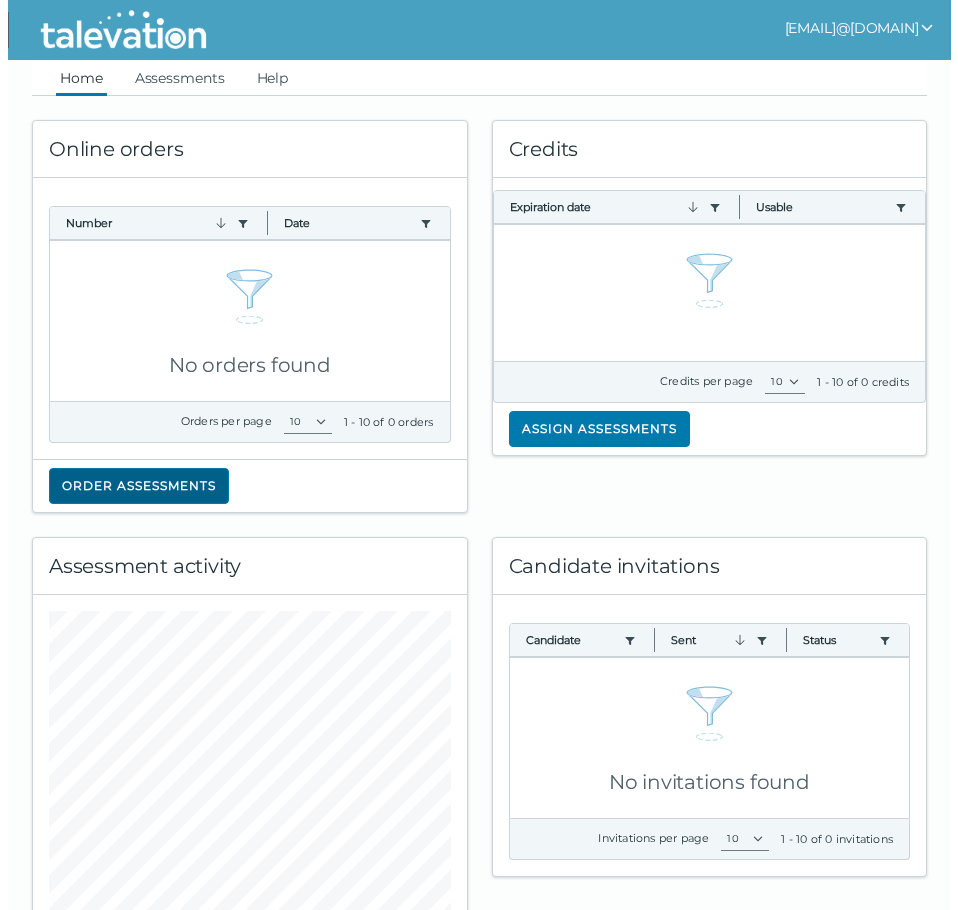 scroll, scrollTop: 0, scrollLeft: 0, axis: both 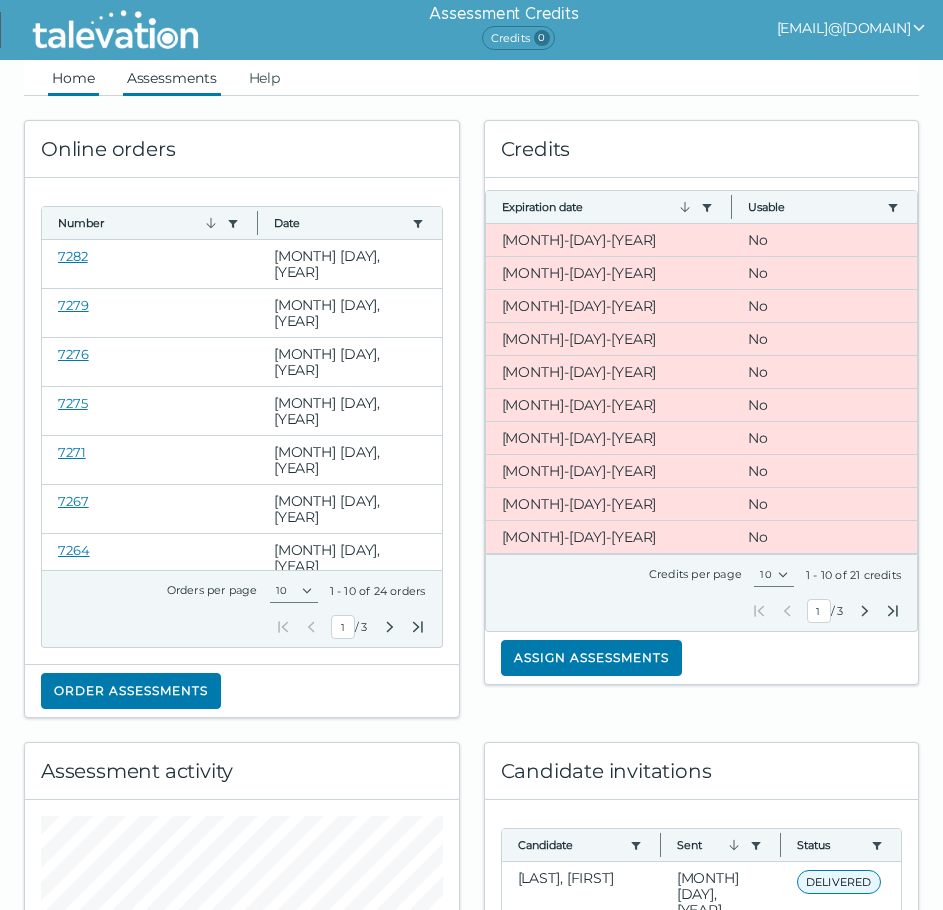 click on "Assessments" at bounding box center [172, 78] 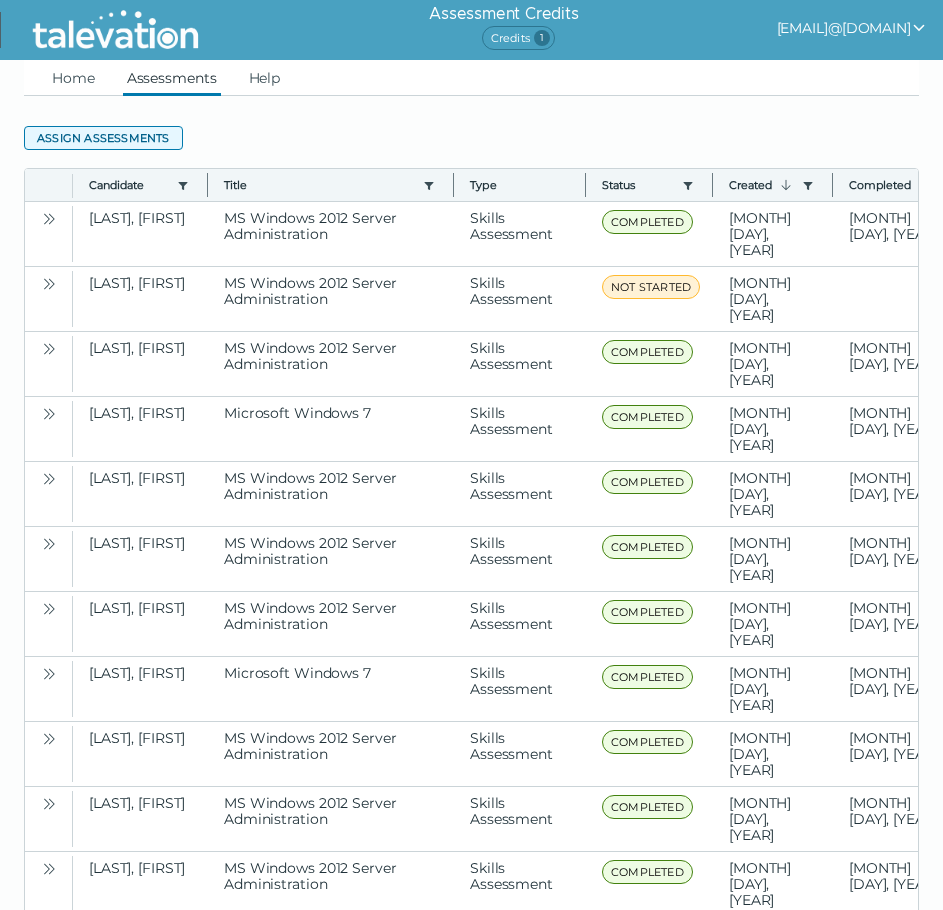 click on "Assign assessments" 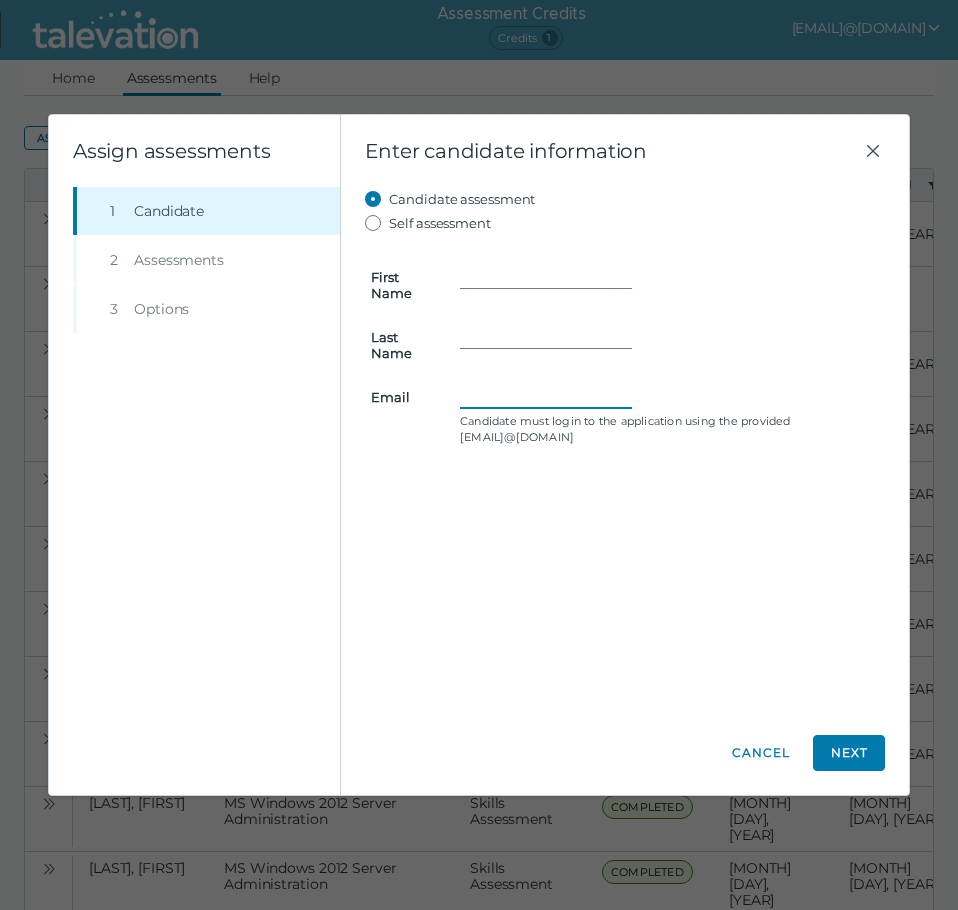 click on "Email" at bounding box center (546, 397) 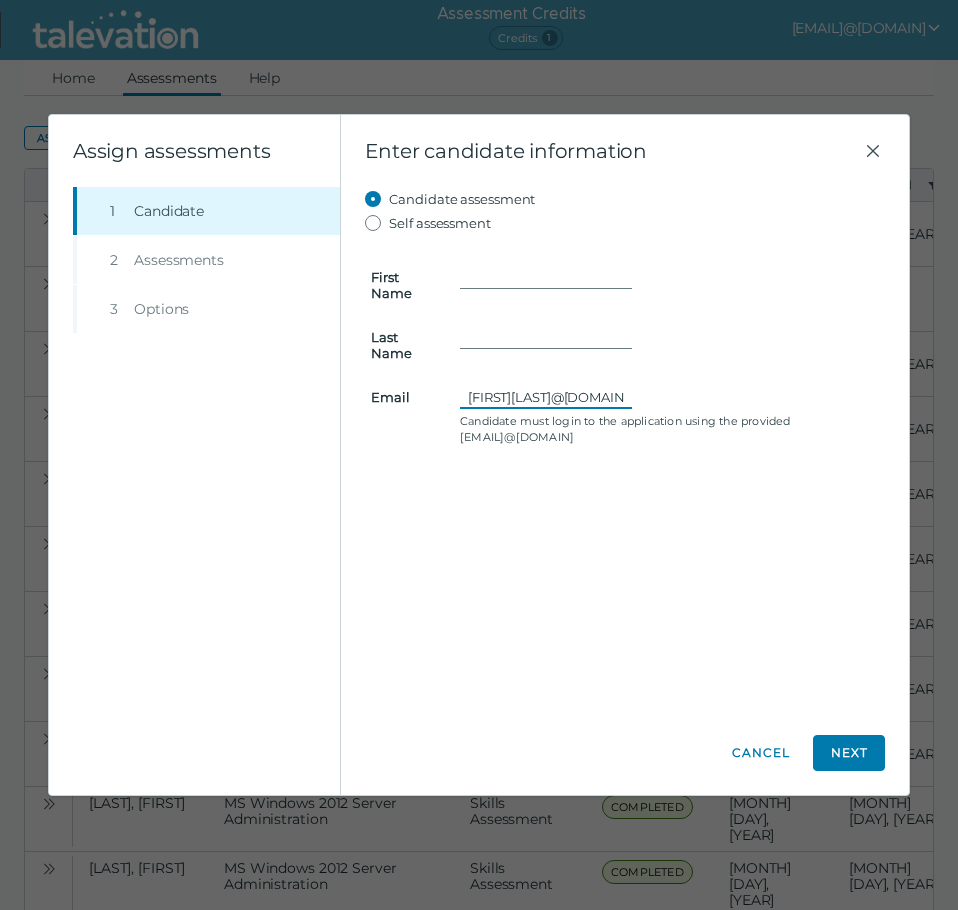 scroll, scrollTop: 0, scrollLeft: 72, axis: horizontal 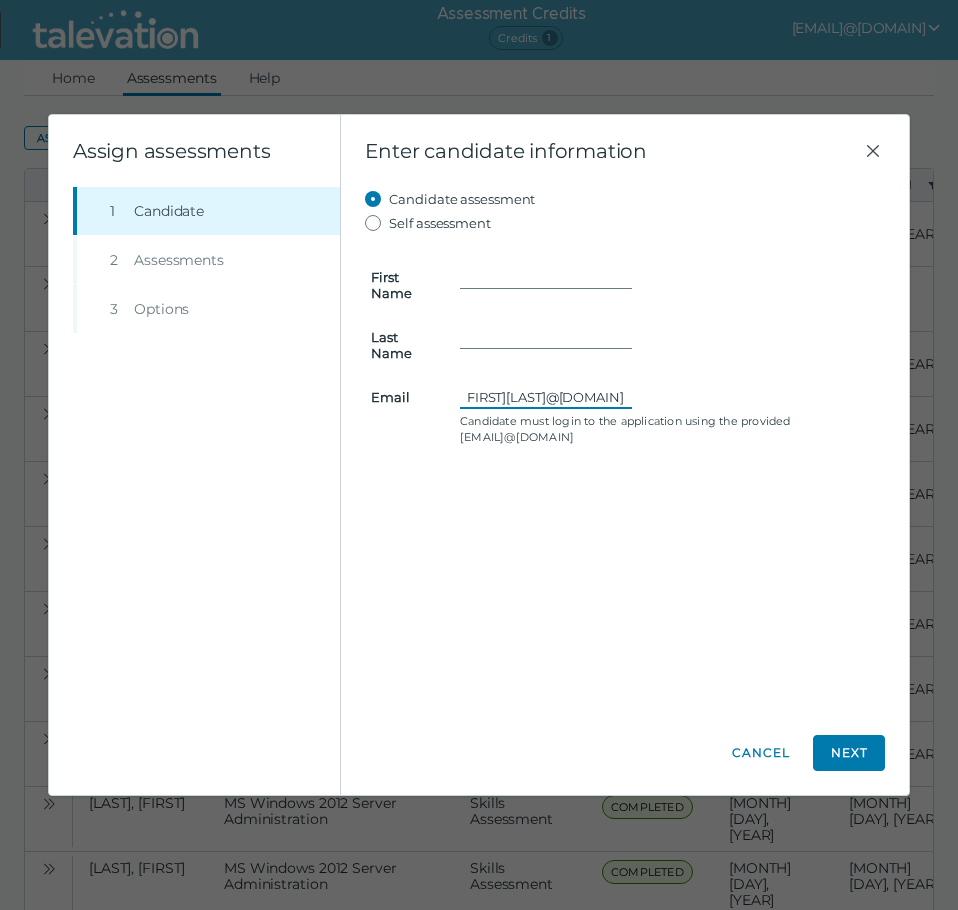 type on "matthewpaganmusic@gmail.com" 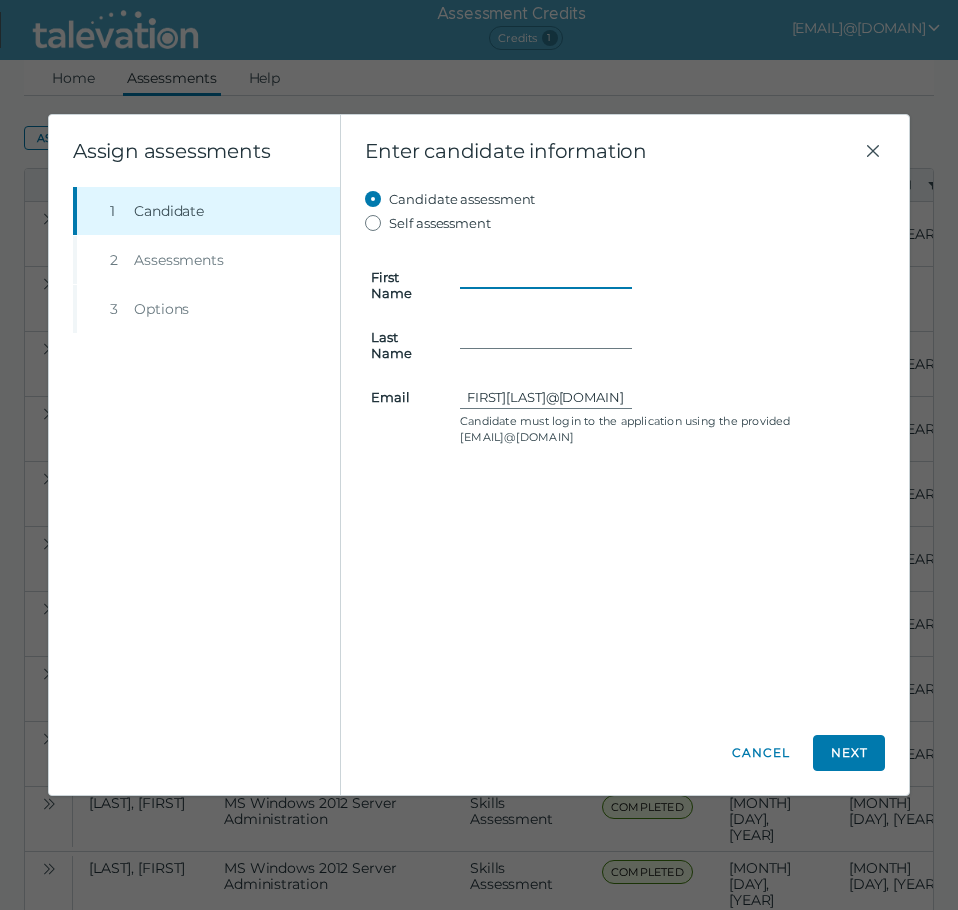 click on "First Name" at bounding box center [546, 277] 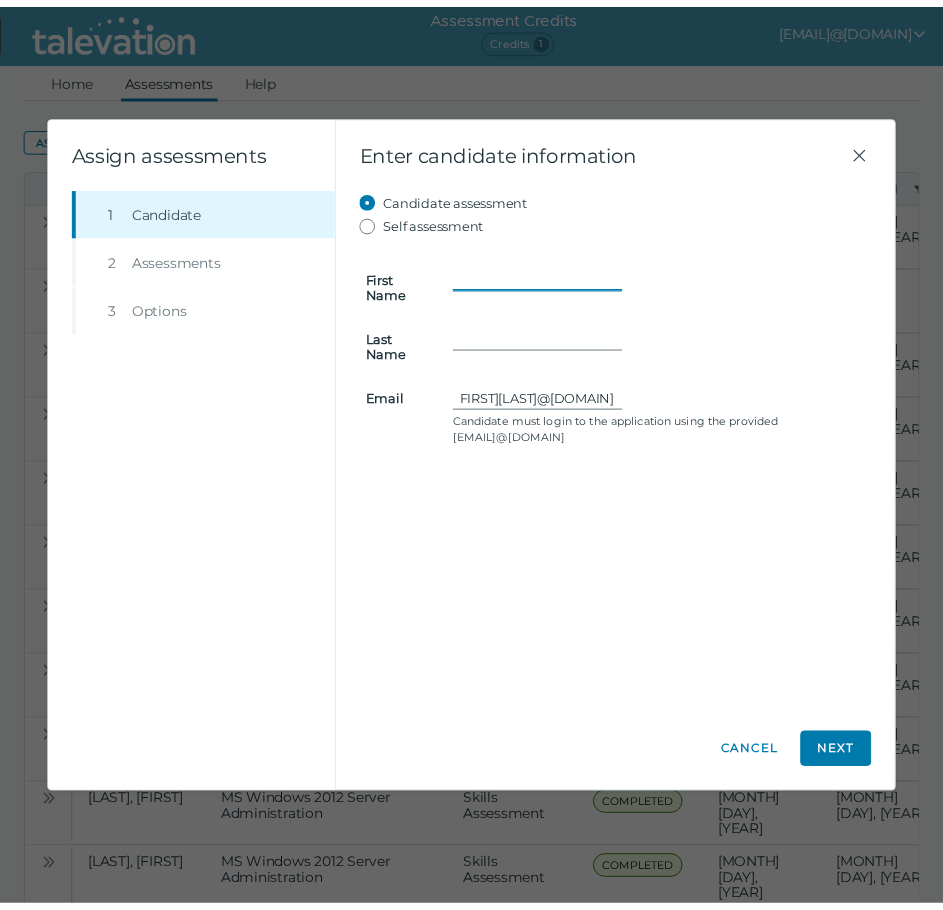 scroll, scrollTop: 0, scrollLeft: 0, axis: both 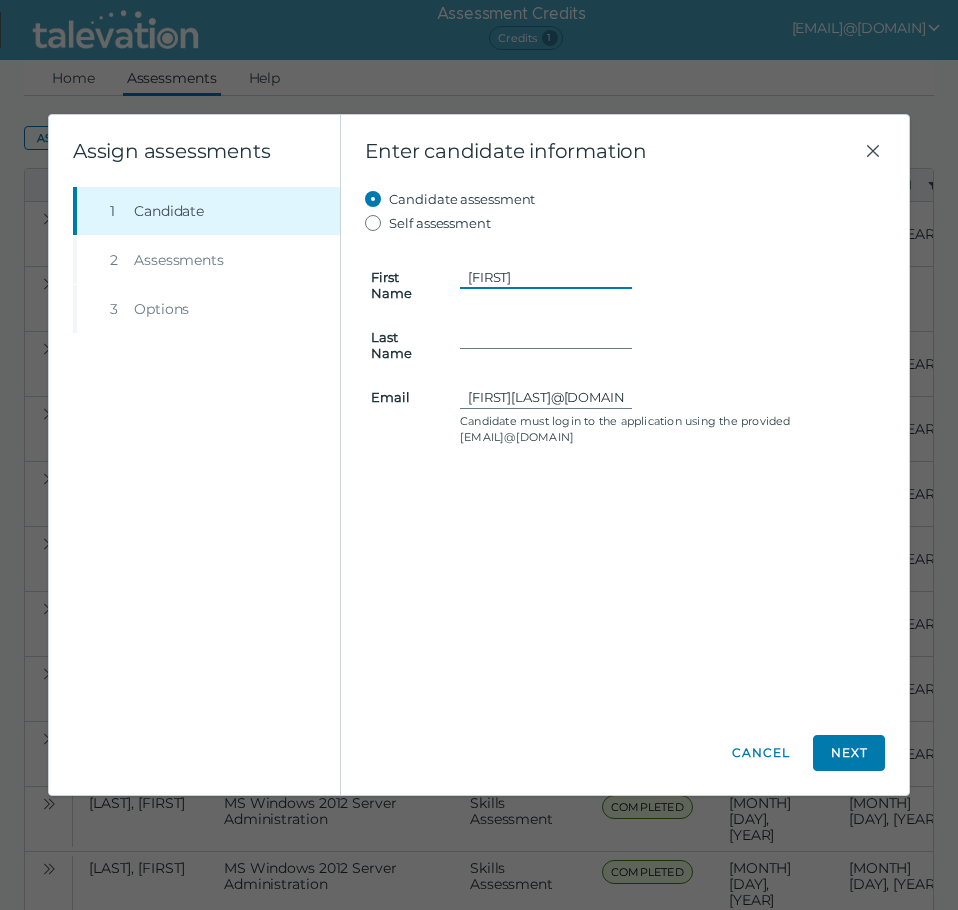 type on "Matthew" 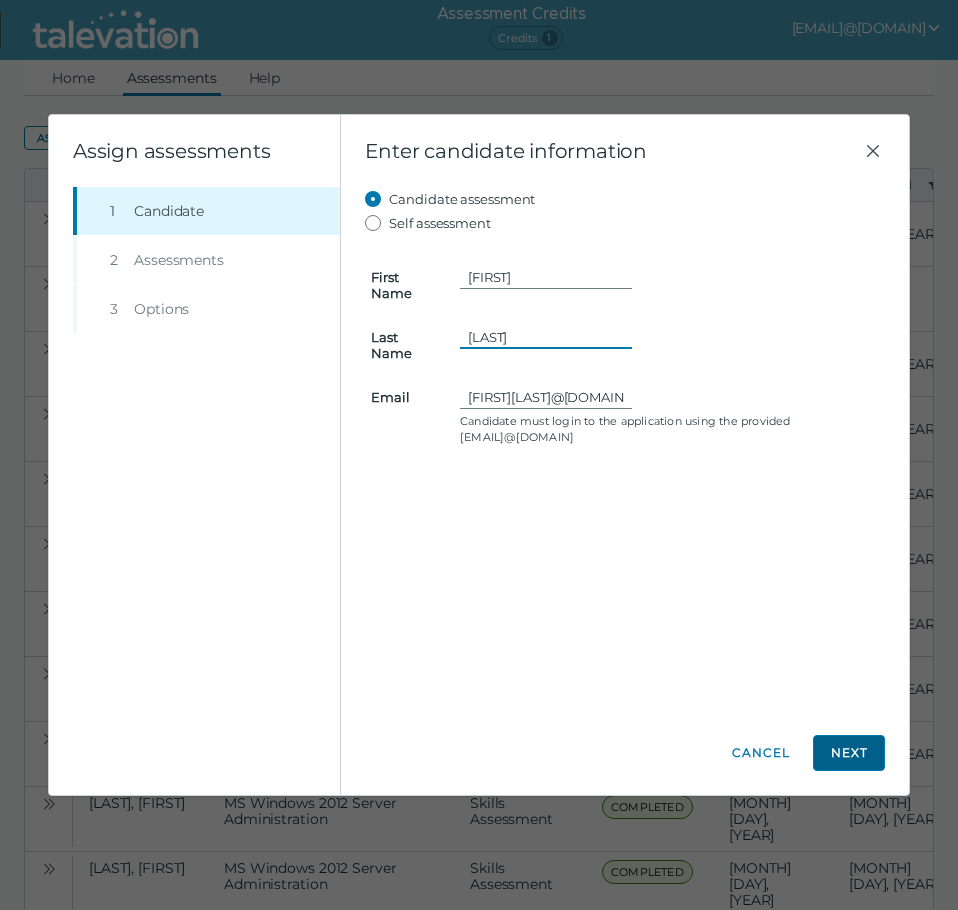 type on "Pagan" 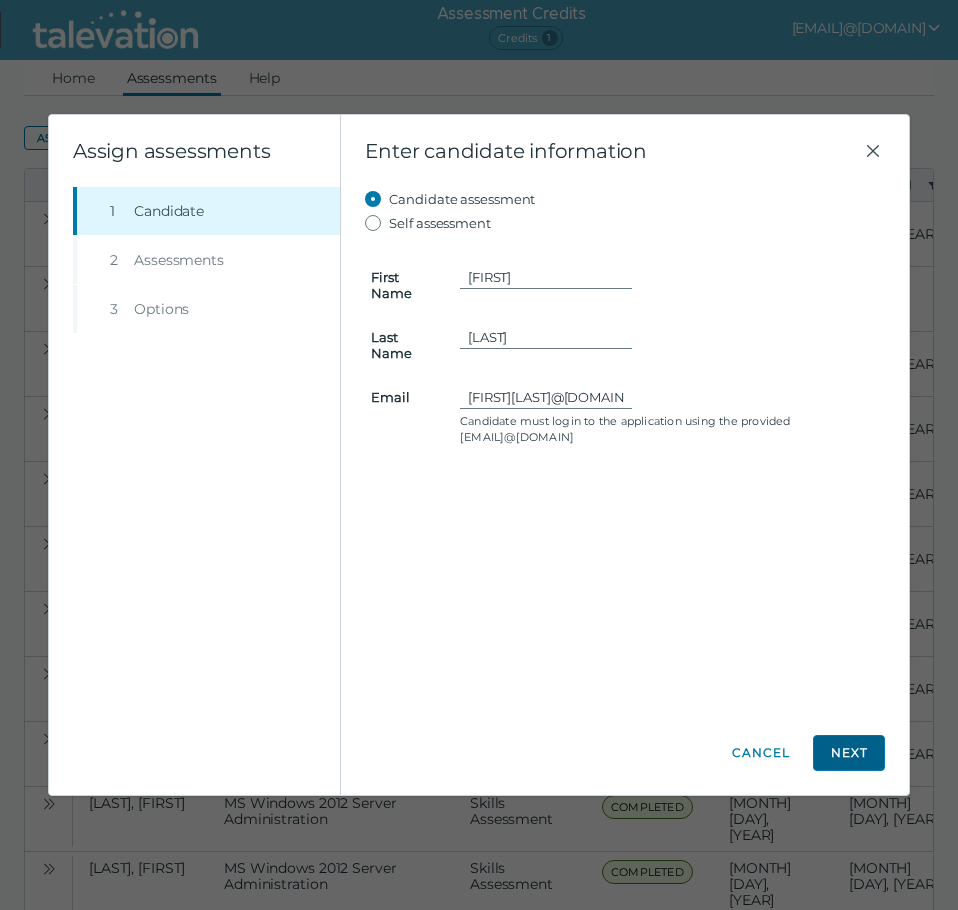 click on "Next" 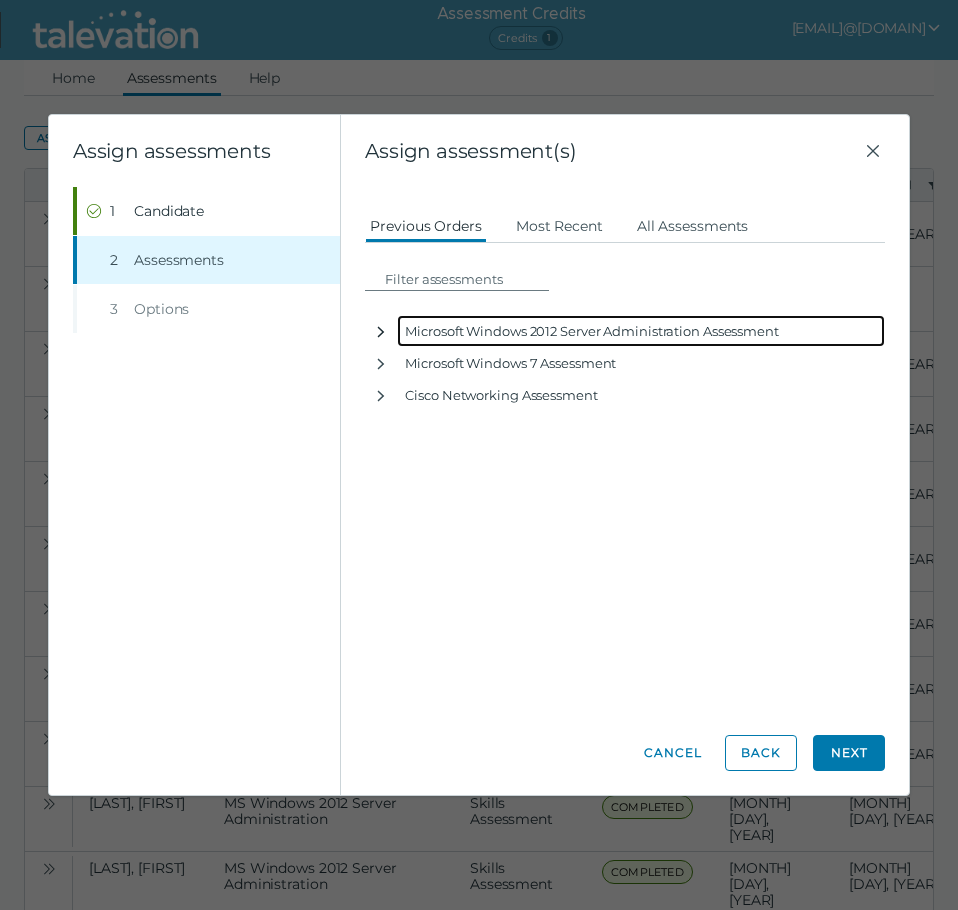click 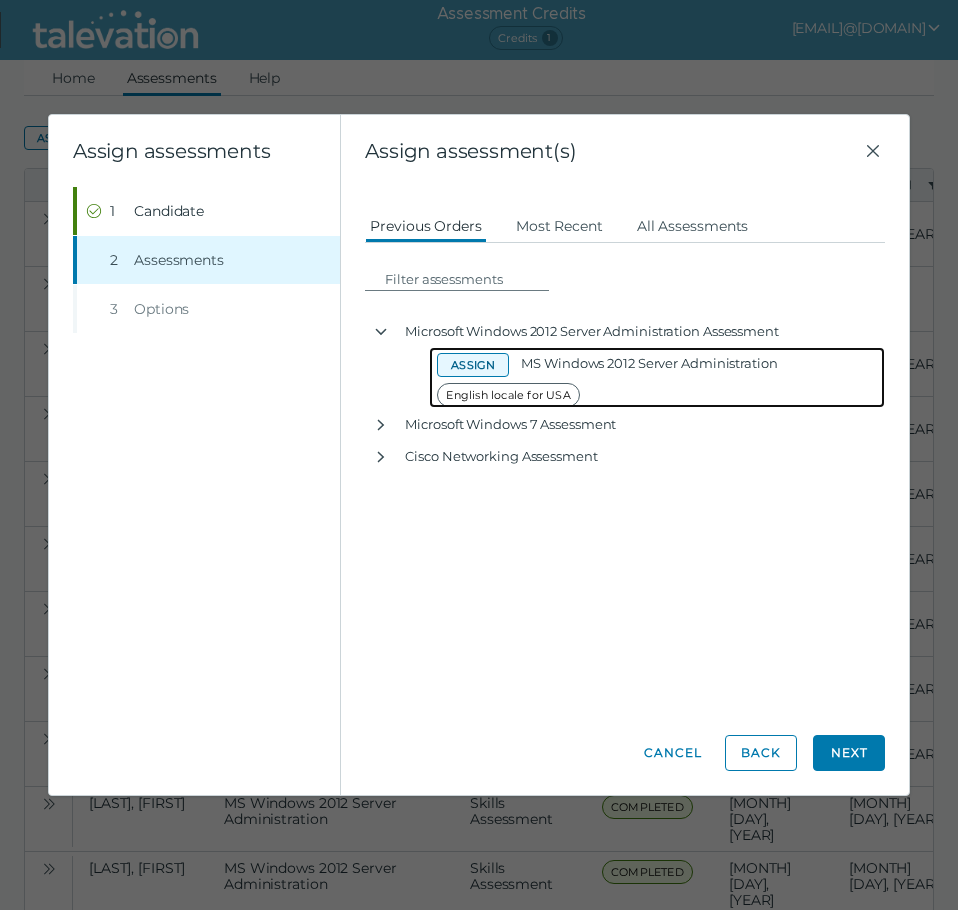 click on "Assign" at bounding box center (473, 365) 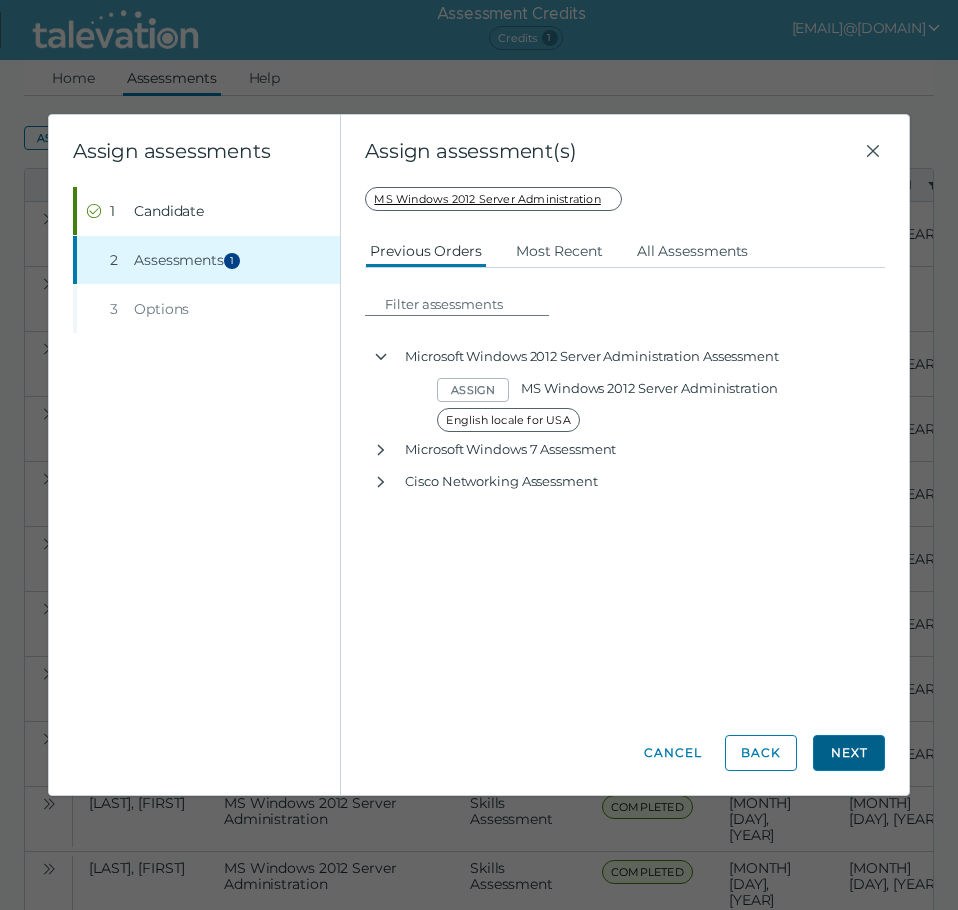 click on "Next" 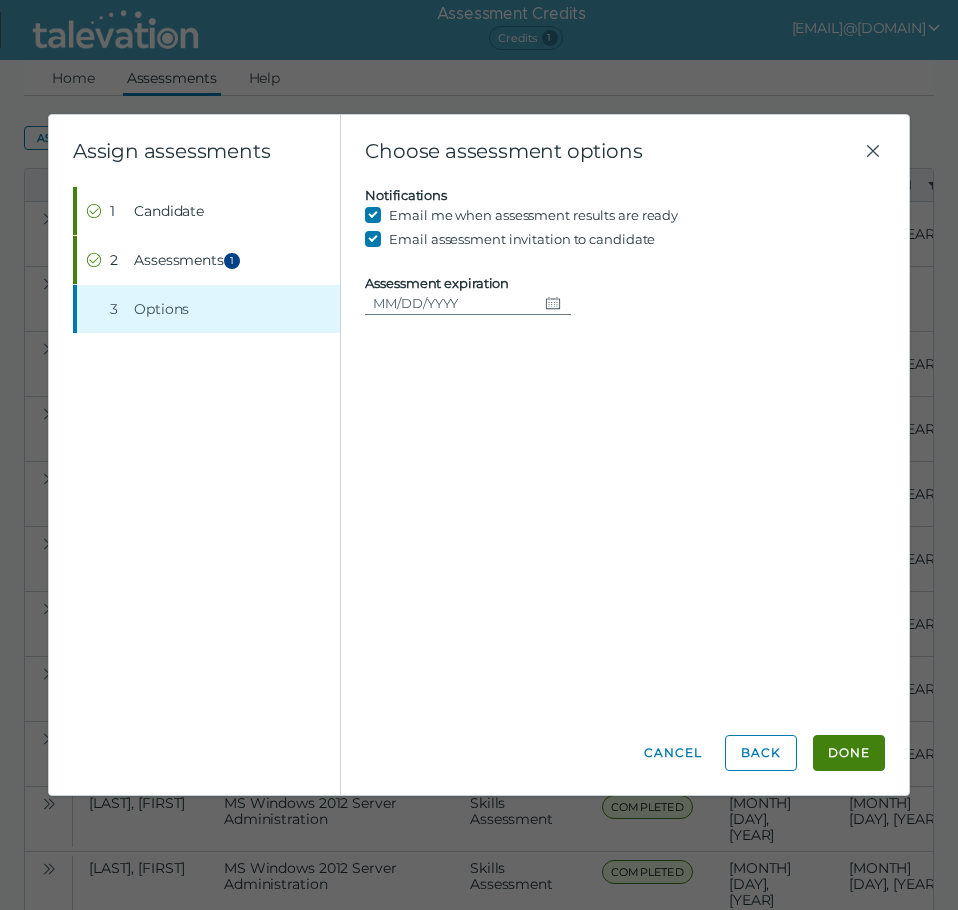 click on "Done" 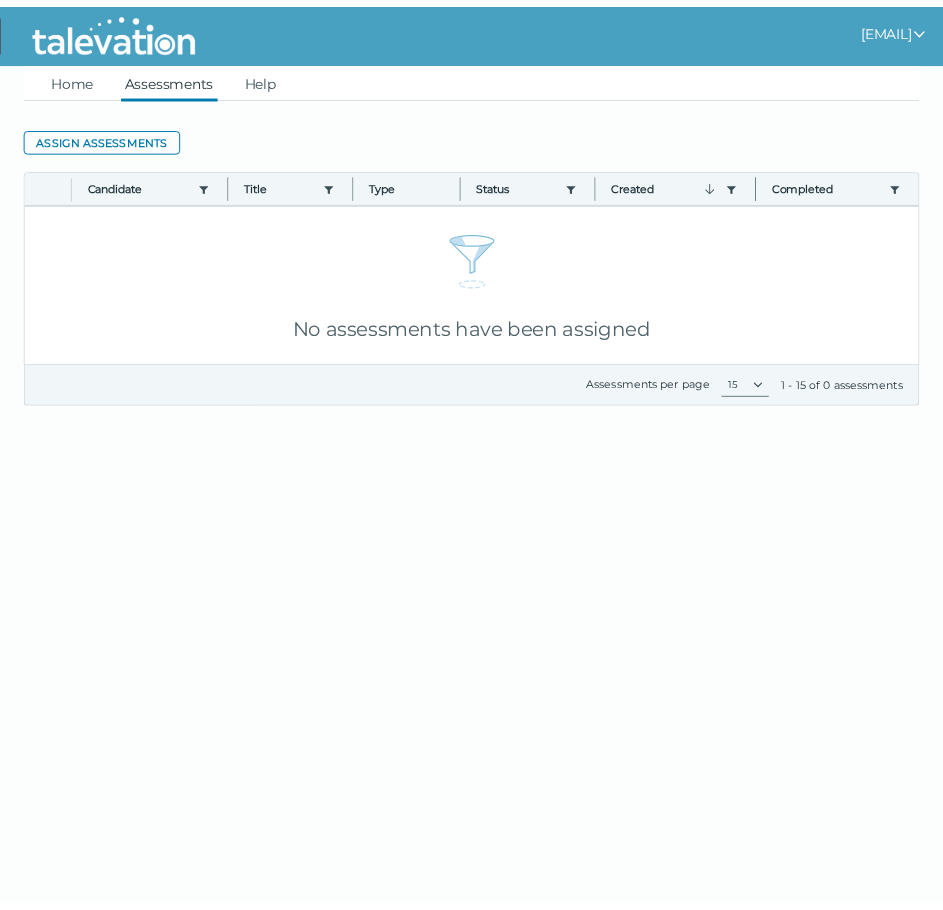 scroll, scrollTop: 0, scrollLeft: 0, axis: both 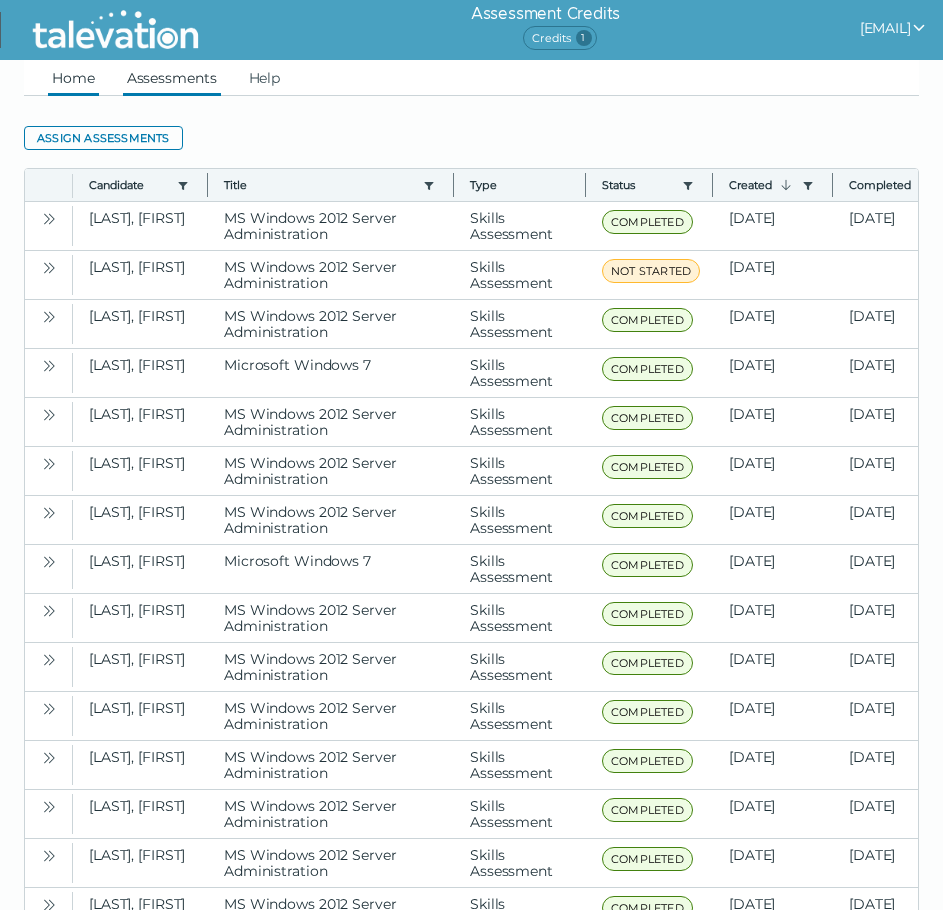 click on "Home" at bounding box center (73, 78) 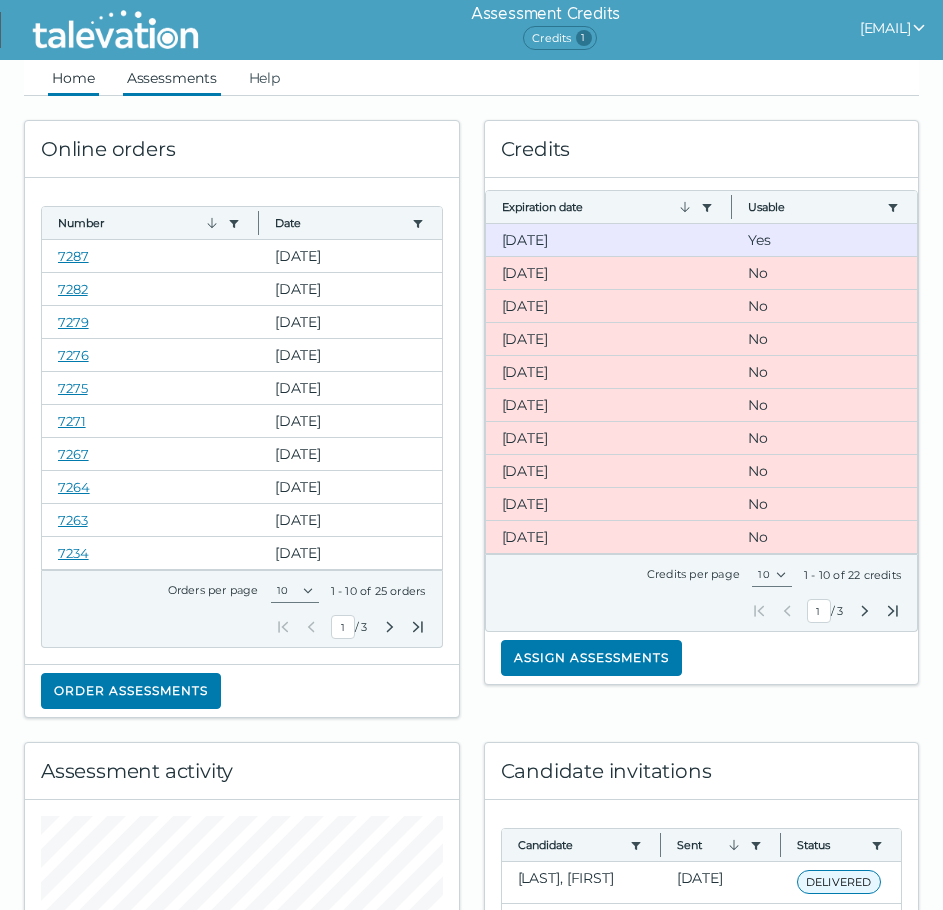 click on "Assessments" at bounding box center (172, 78) 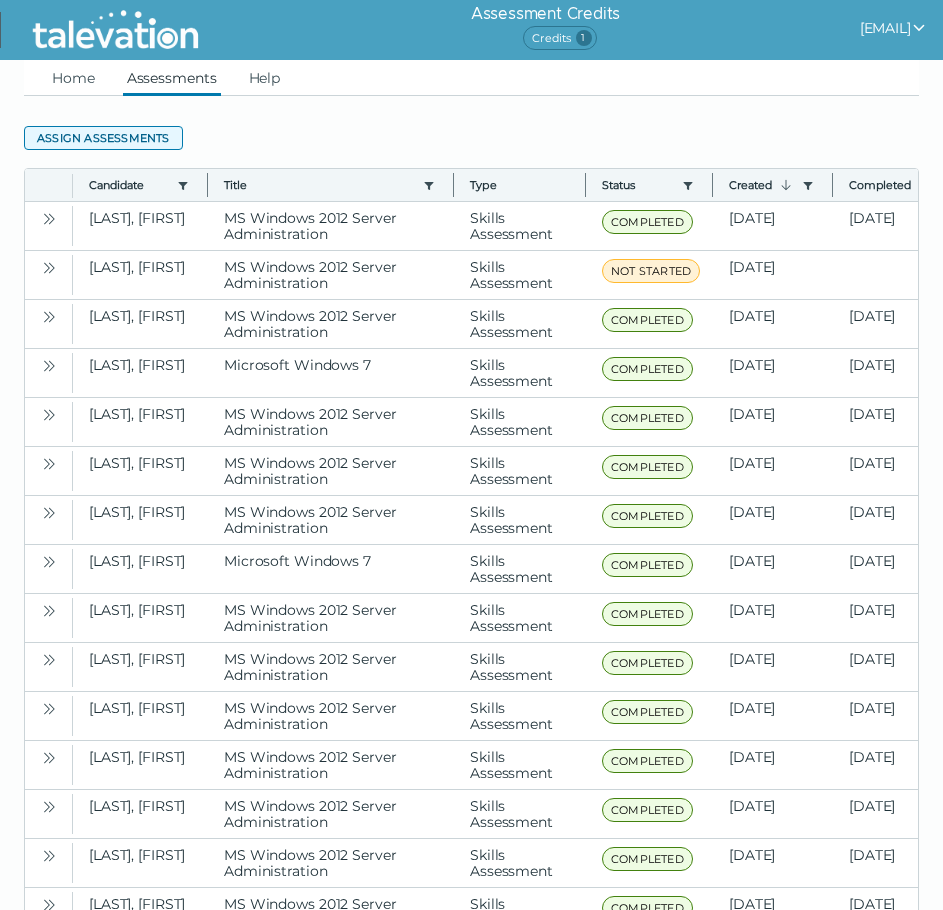 click on "Assign assessments" 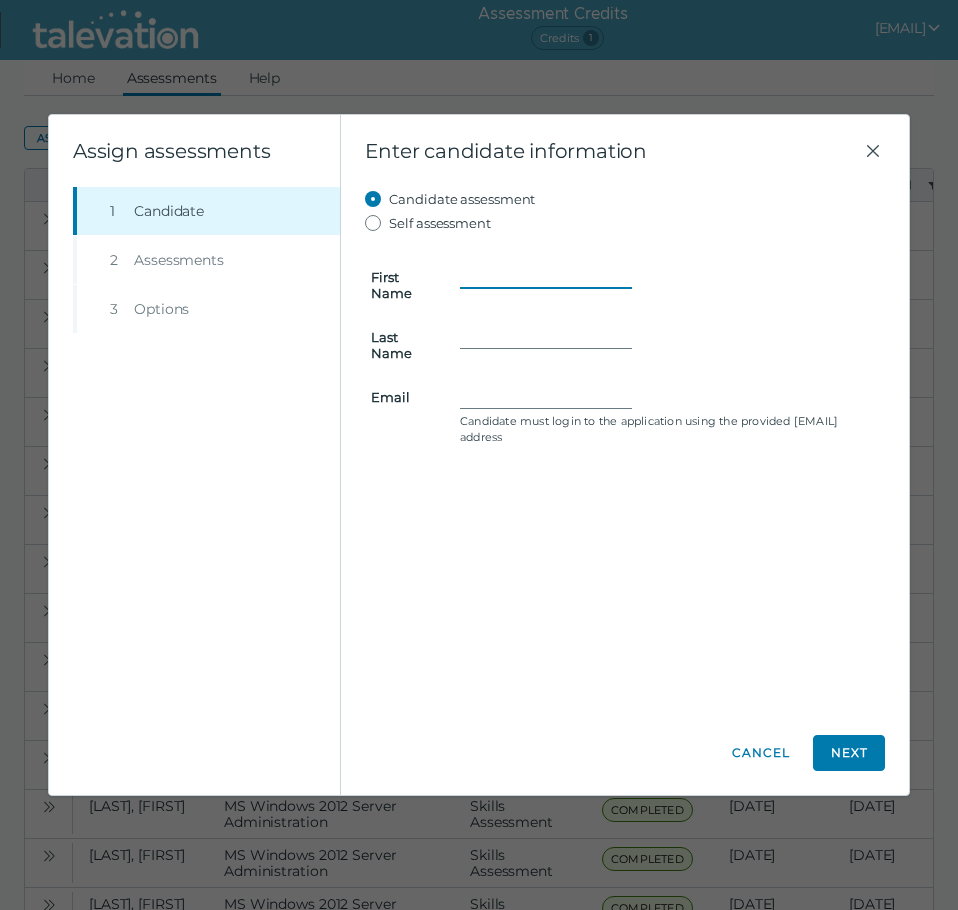 click on "First Name" at bounding box center [546, 277] 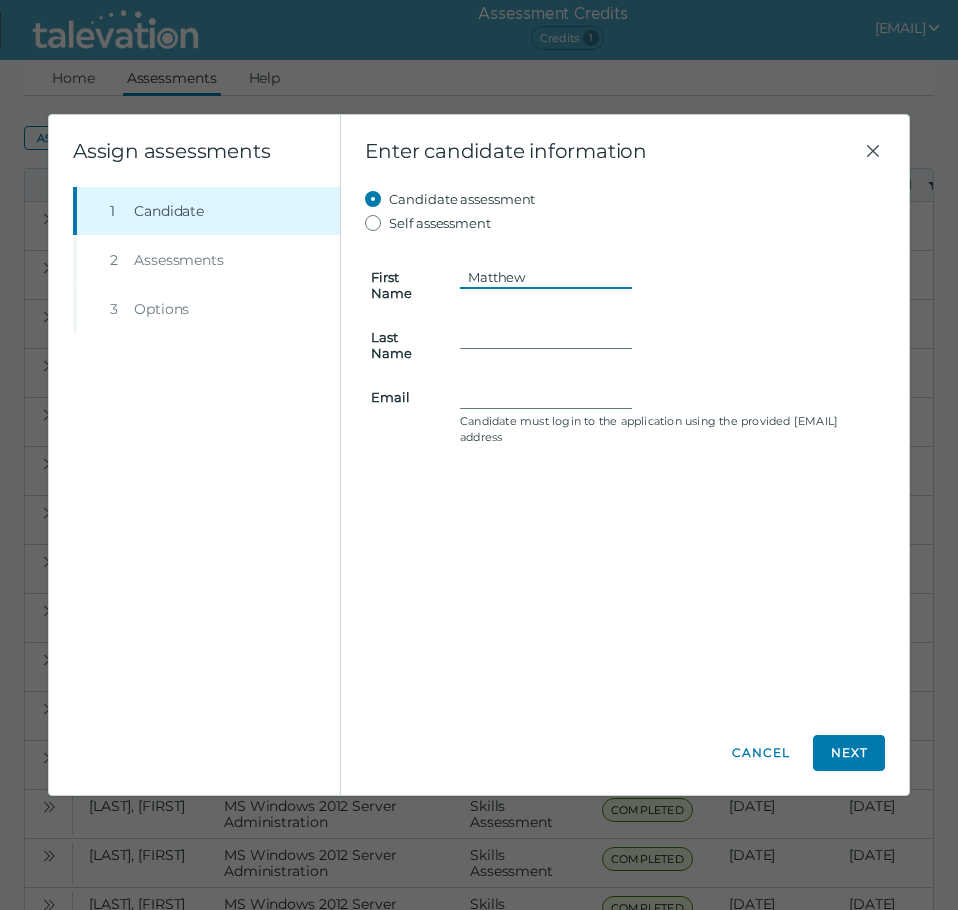 type on "Matthew" 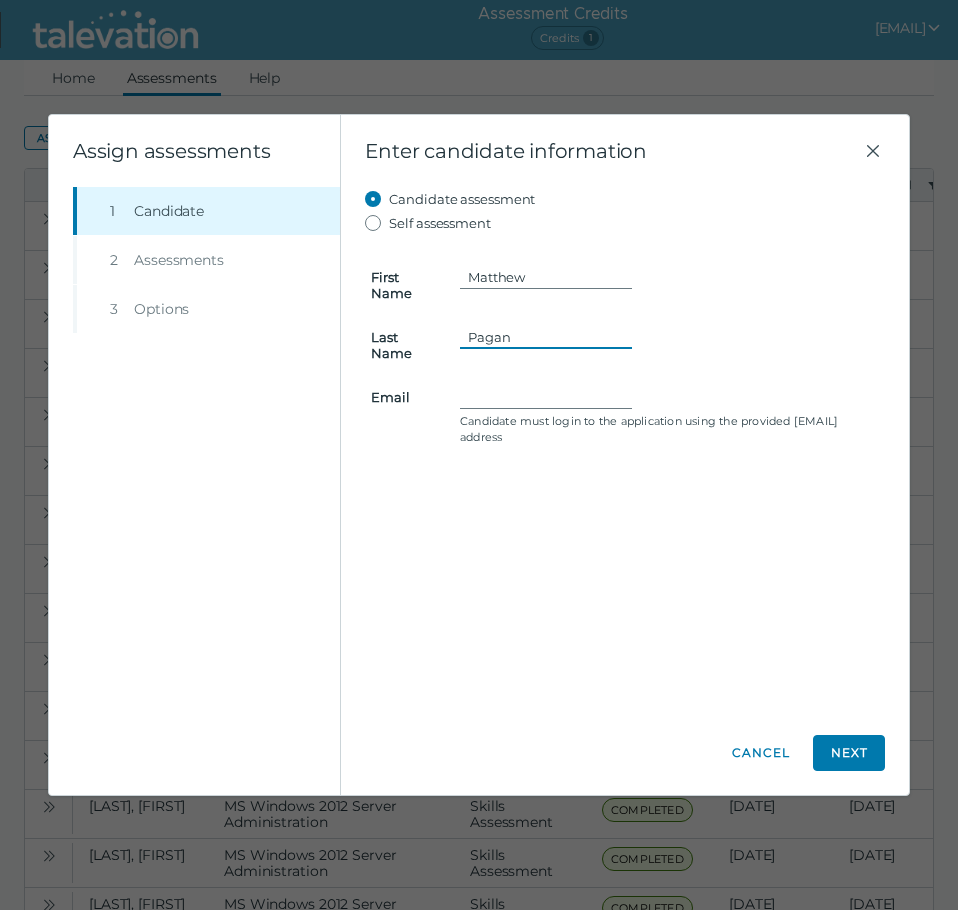 type on "Pagan" 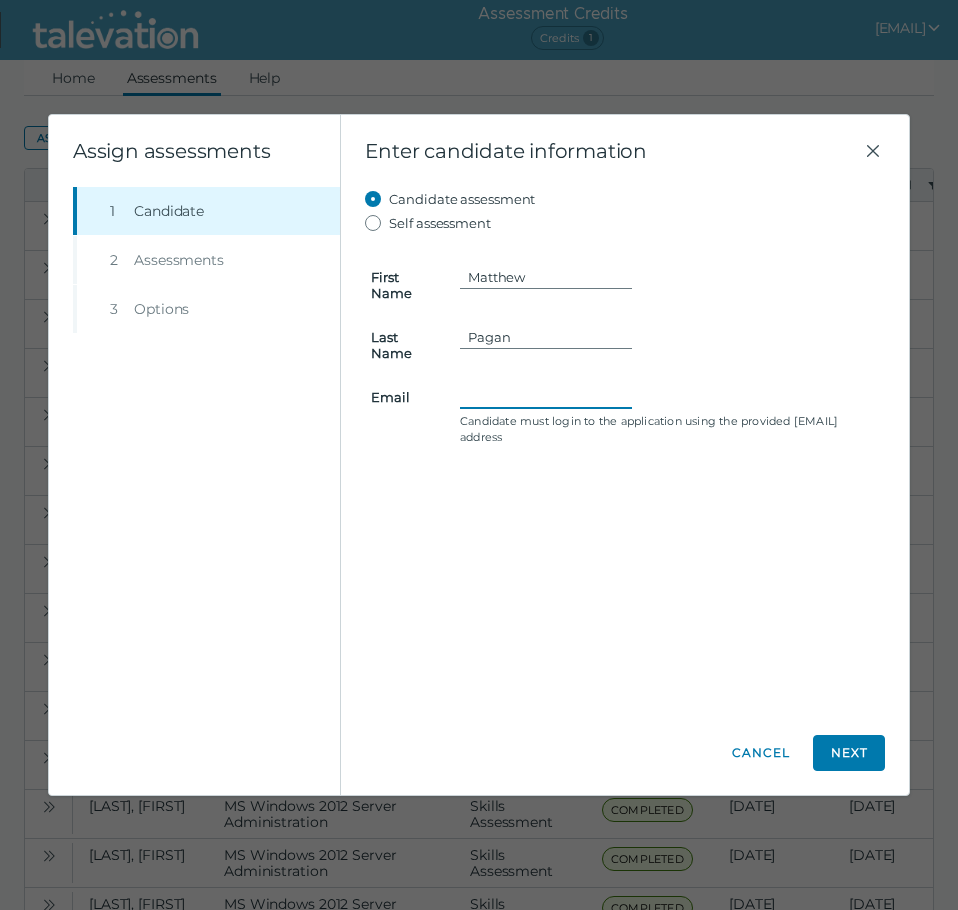 paste on "matthewpaganmusic@gmail.com" 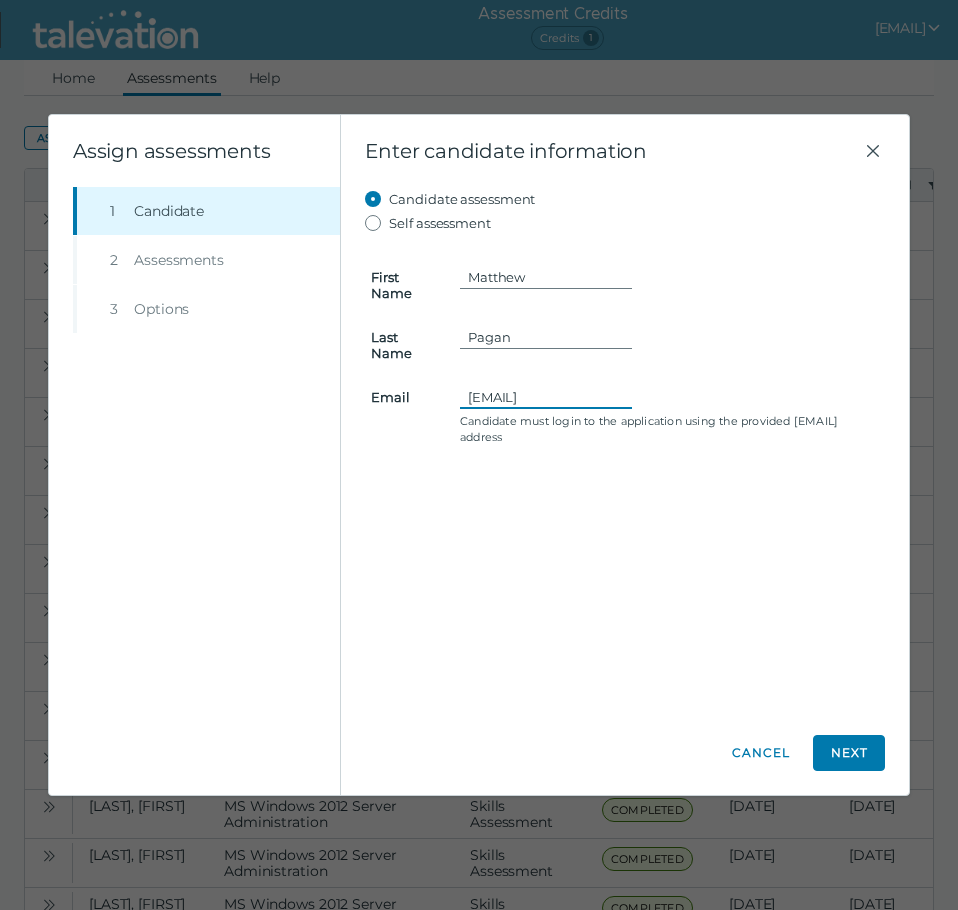 scroll, scrollTop: 0, scrollLeft: 72, axis: horizontal 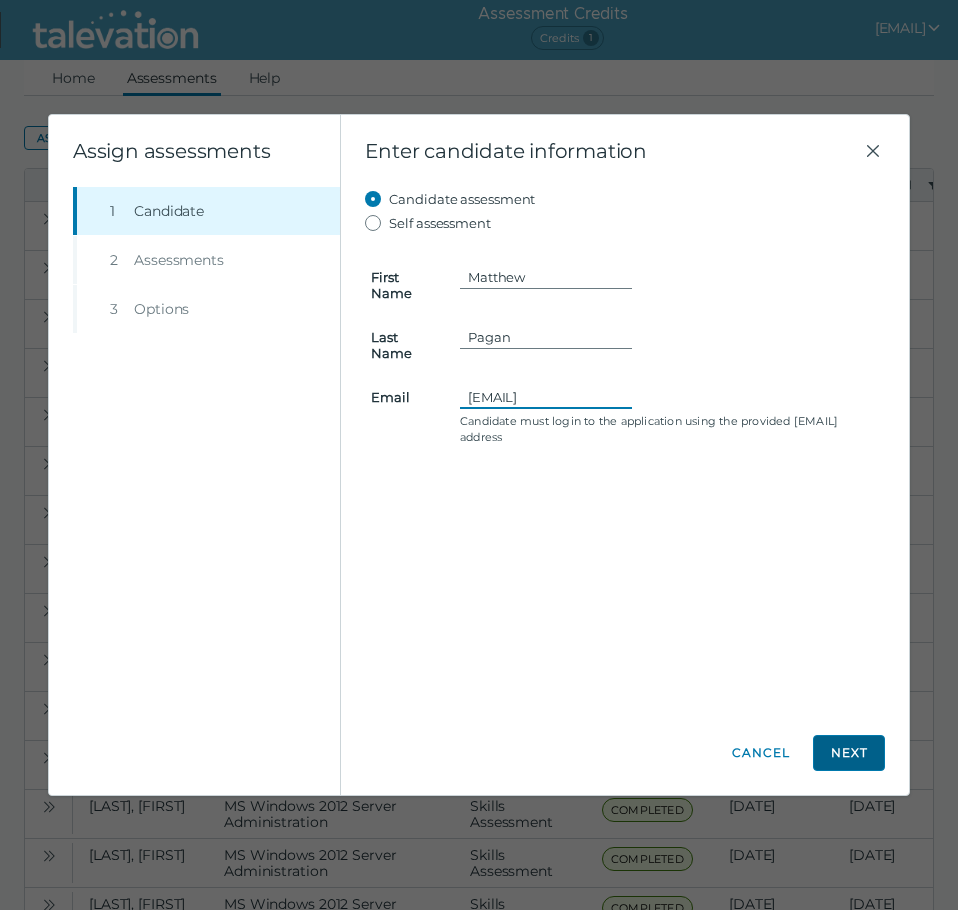 type on "matthewpaganmusic@gmail.com" 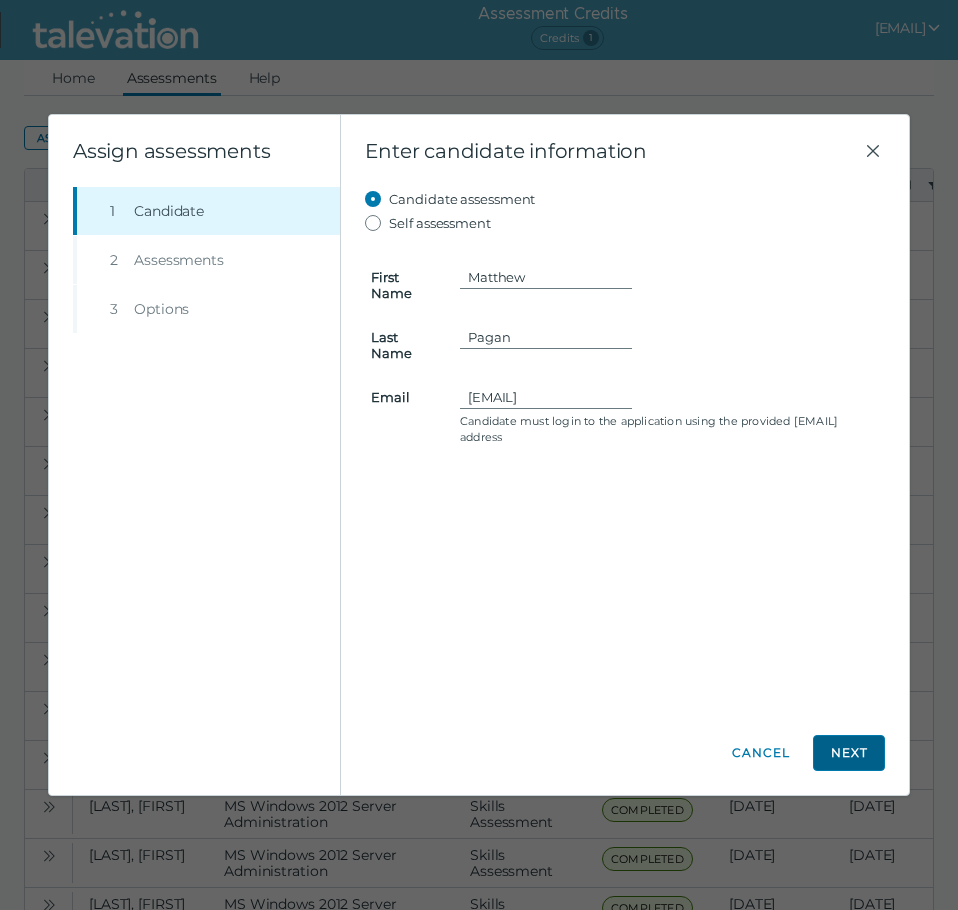 click on "Next" 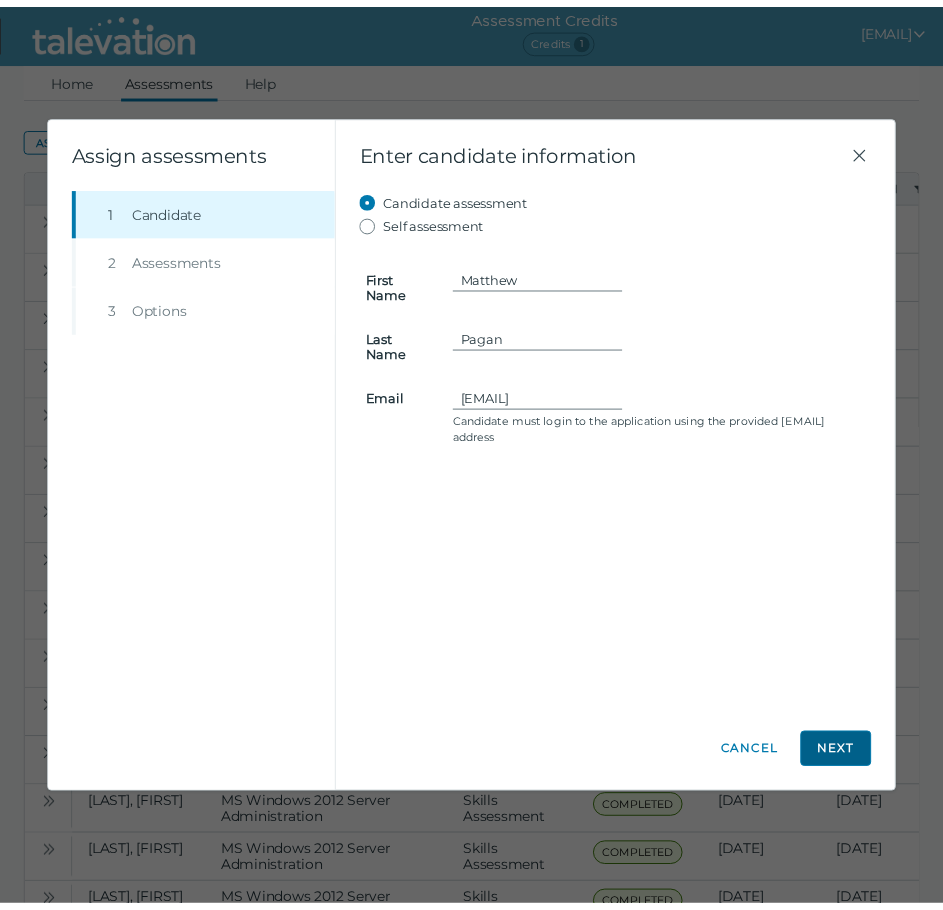 scroll, scrollTop: 0, scrollLeft: 0, axis: both 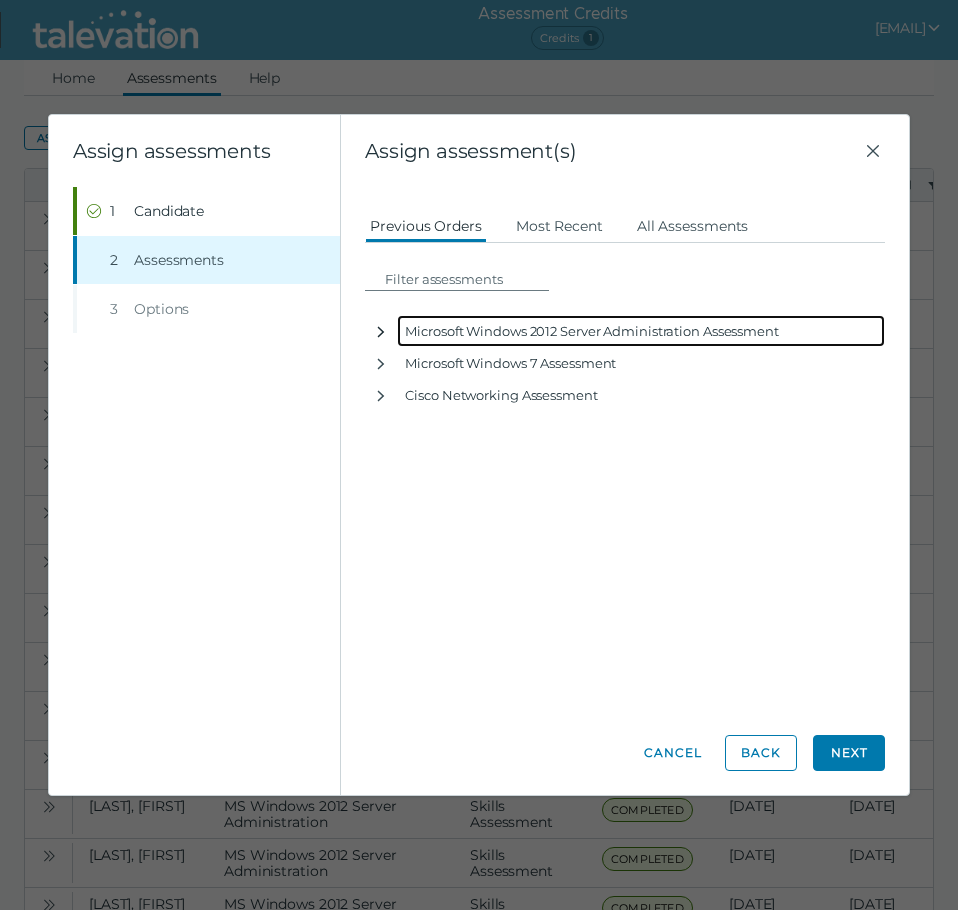 click 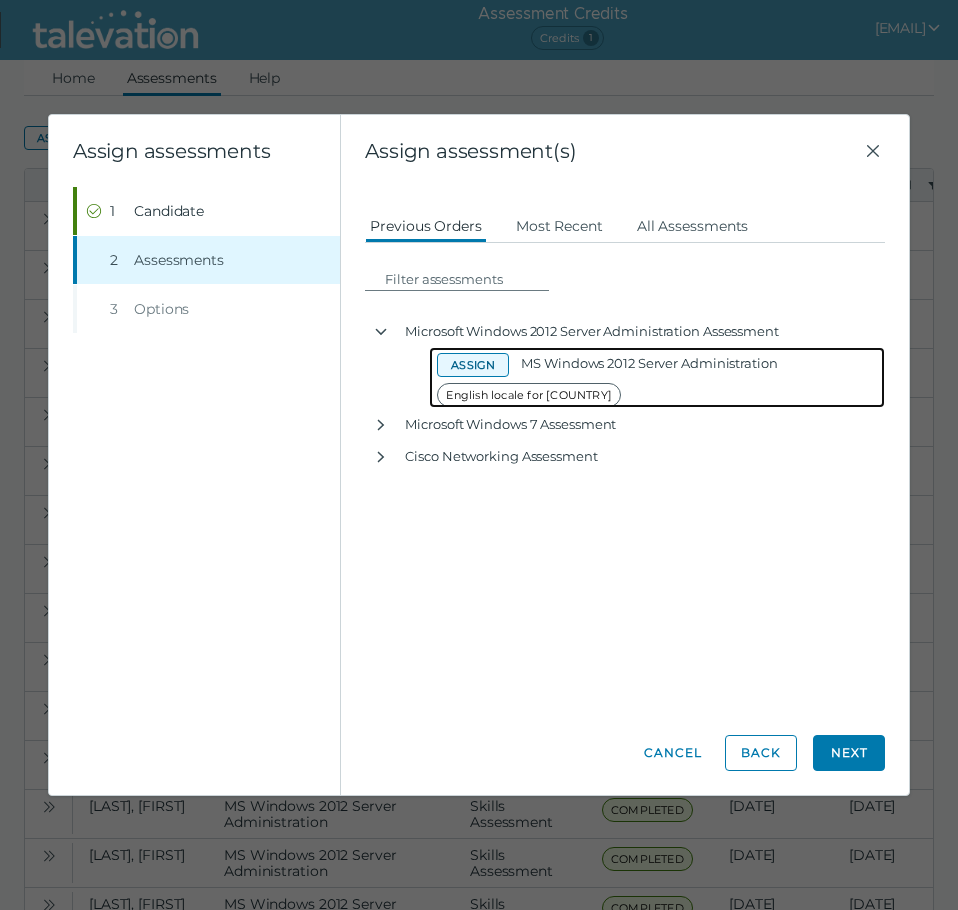 click on "Assign" at bounding box center (473, 365) 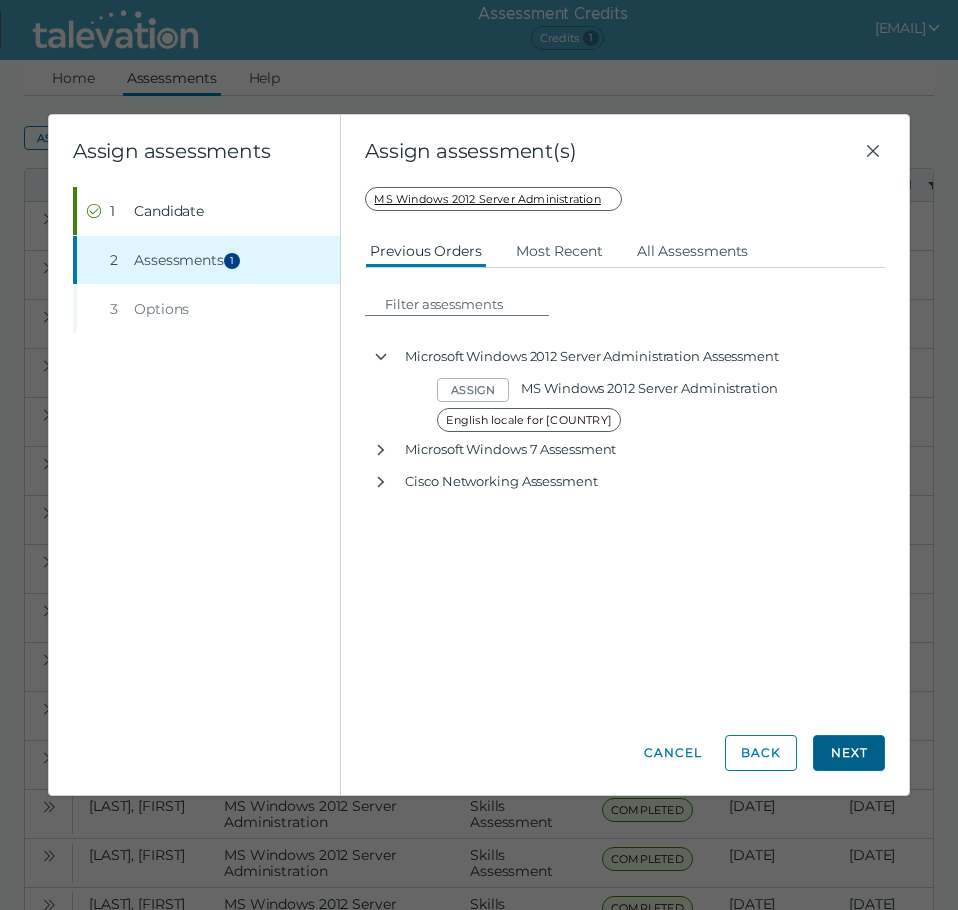 click on "Next" 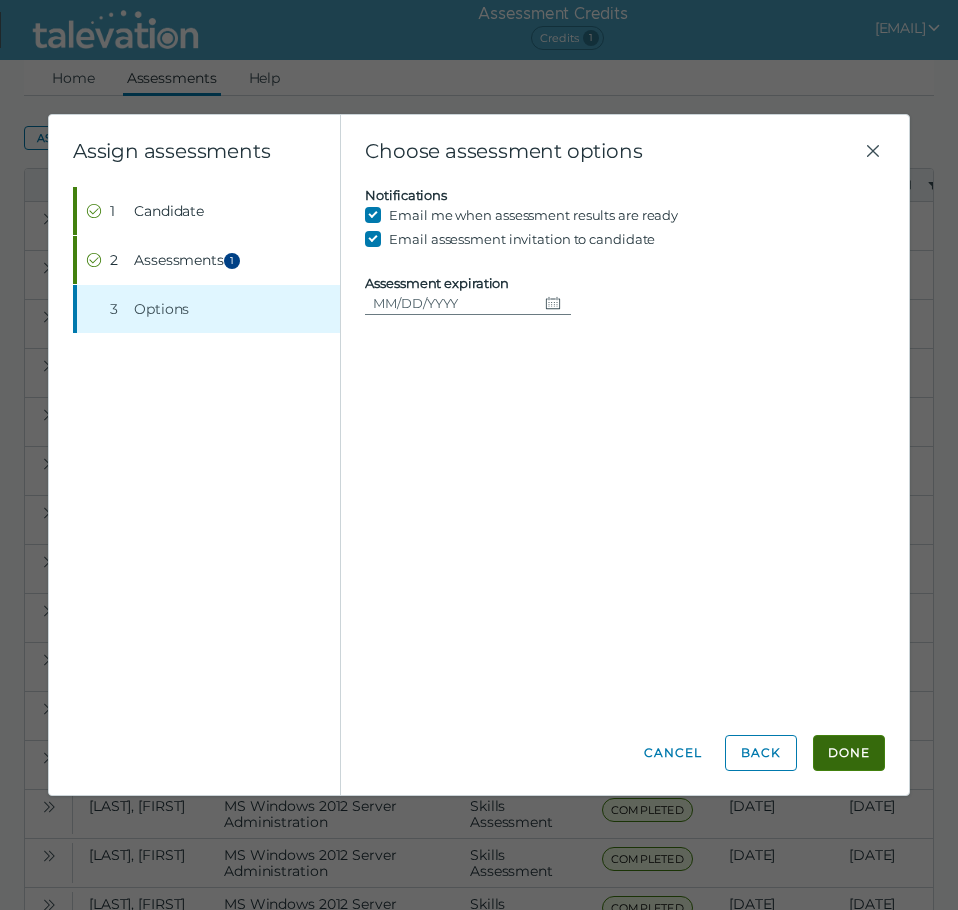 click on "Done" 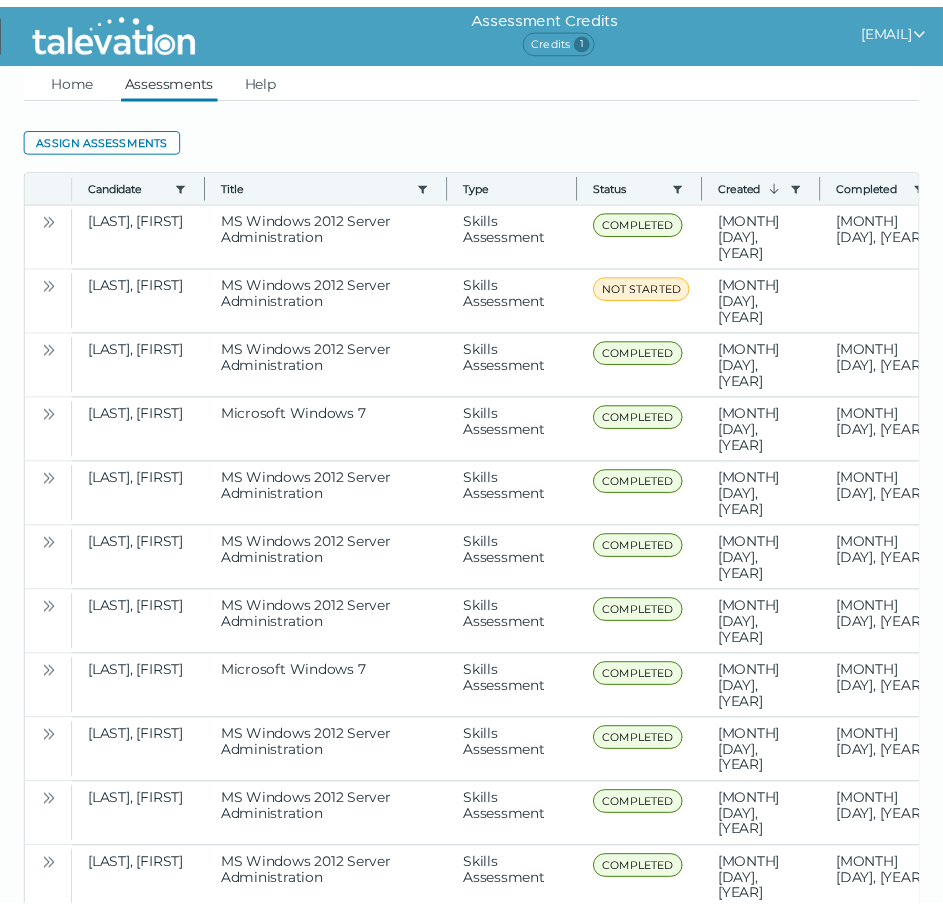 scroll, scrollTop: 0, scrollLeft: 0, axis: both 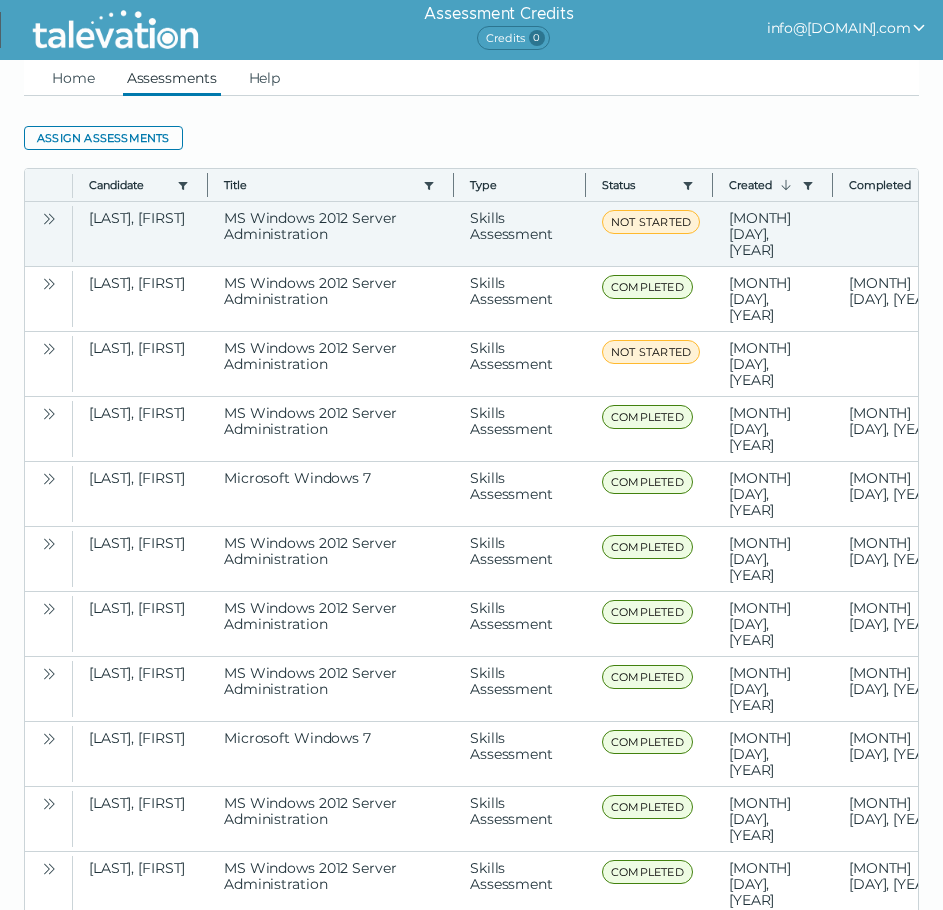click at bounding box center [49, 218] 